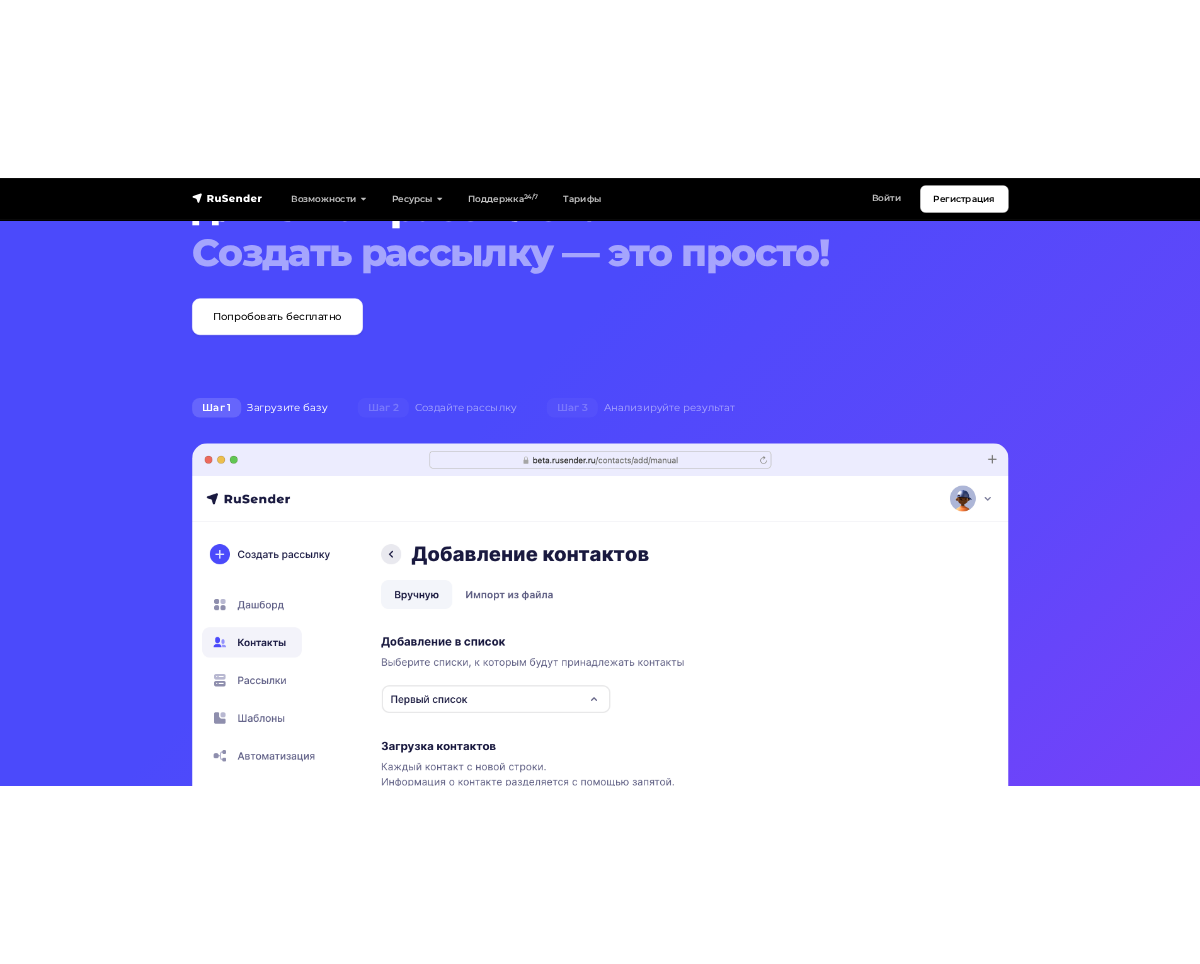 scroll, scrollTop: 300, scrollLeft: 0, axis: vertical 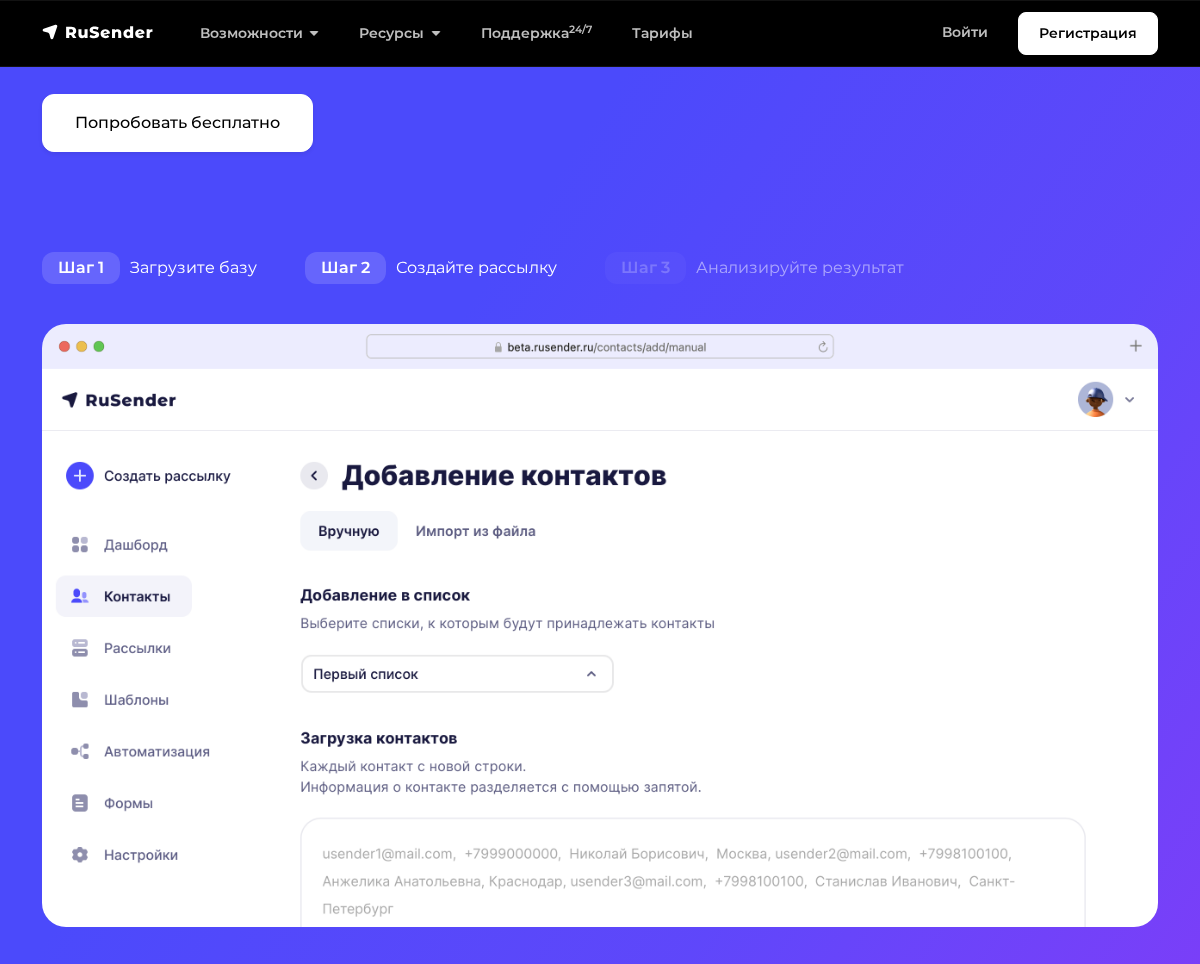 click on "Шаг 2 Создайте рассылку" at bounding box center [431, 268] 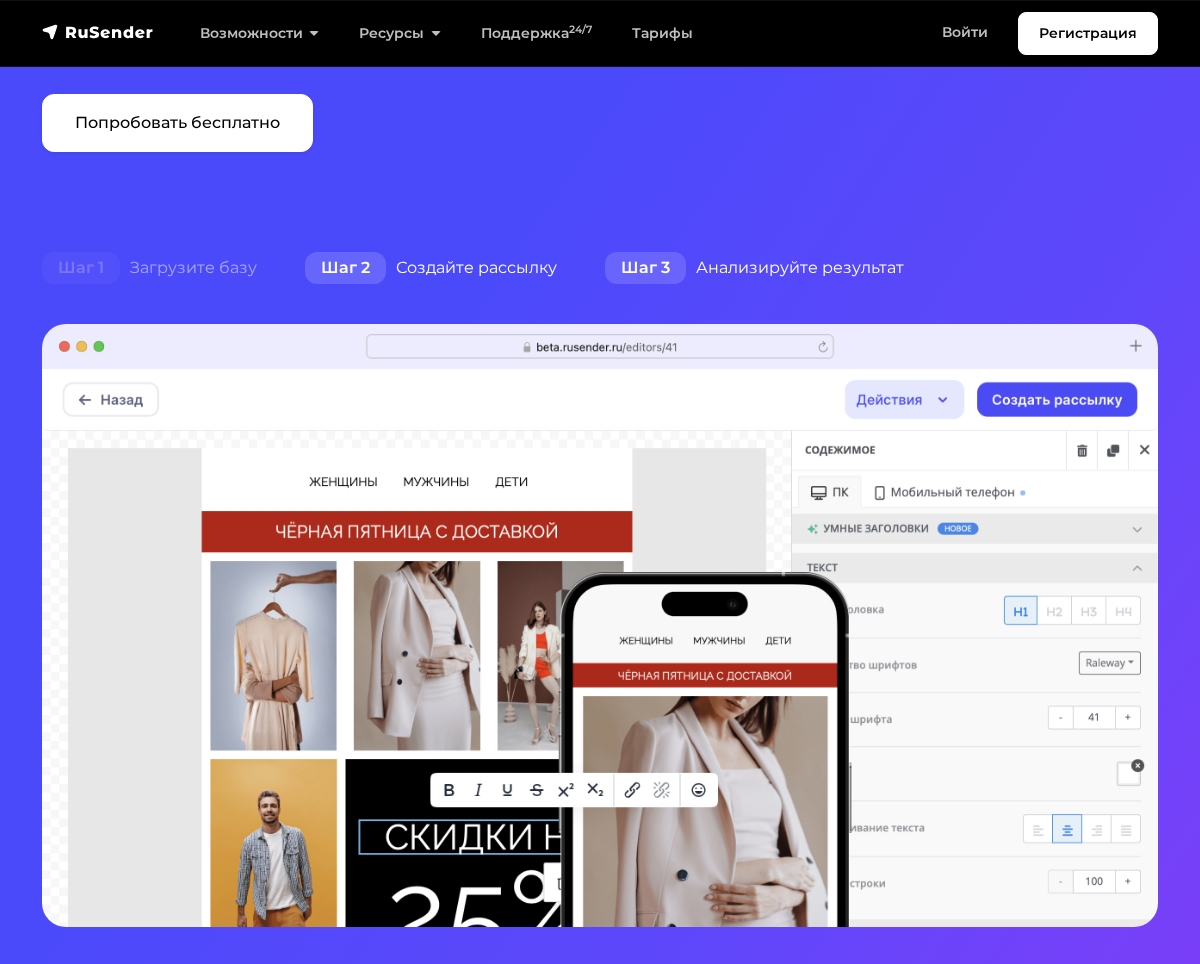 click on "Шаг 3 Анализируйте результат" at bounding box center (754, 268) 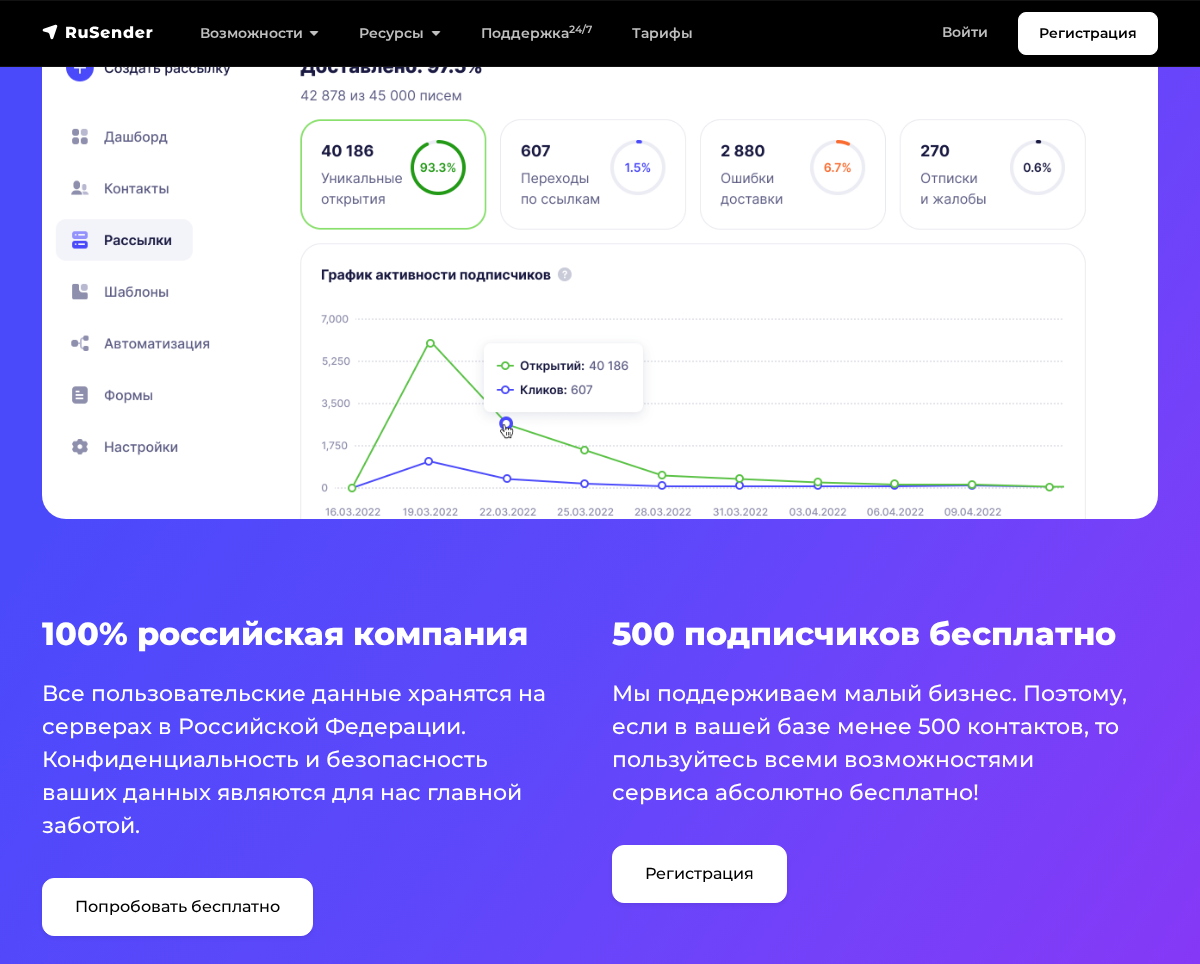 scroll, scrollTop: 800, scrollLeft: 0, axis: vertical 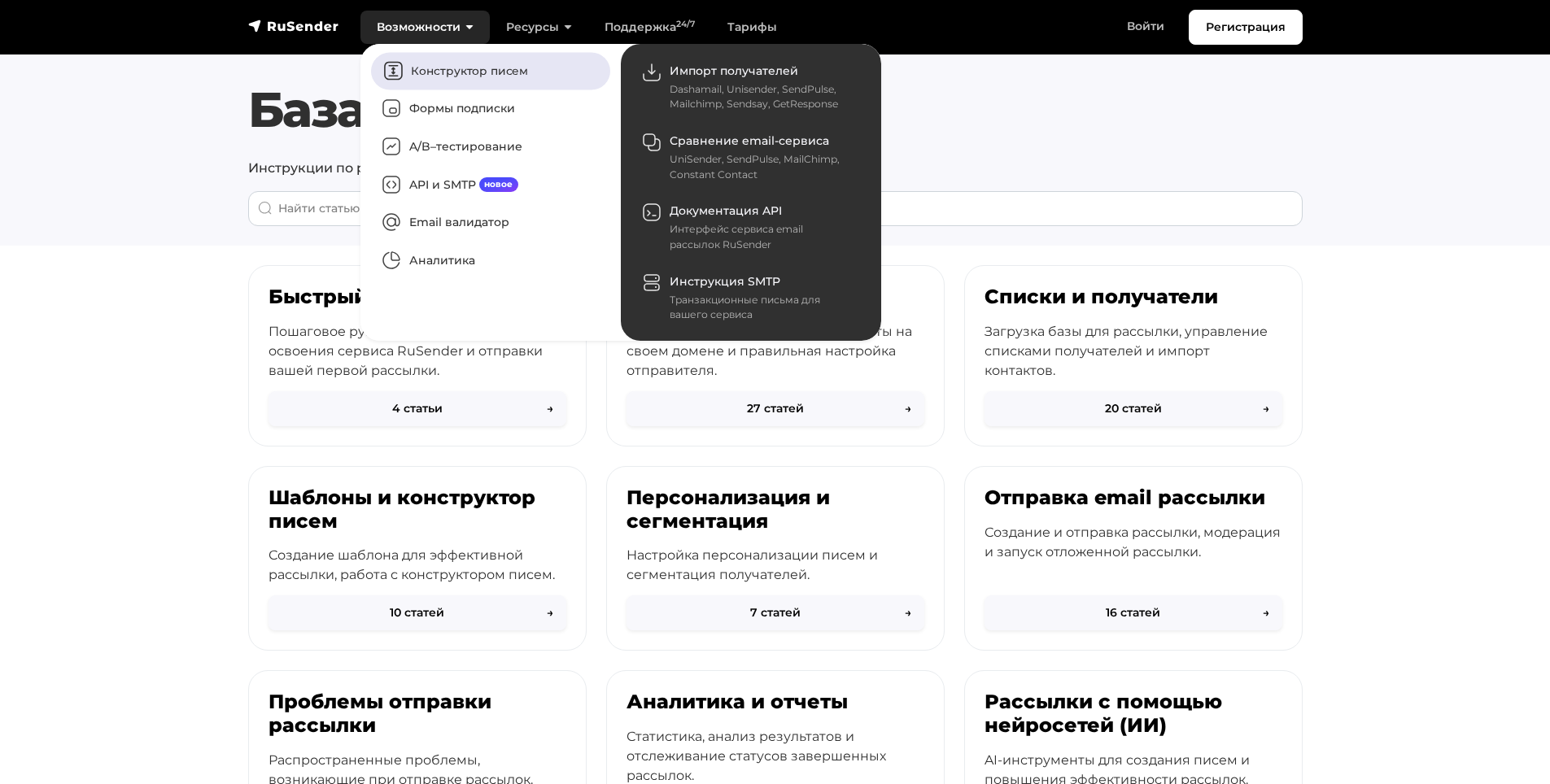 click on "Конструктор писем" at bounding box center [491, 71] 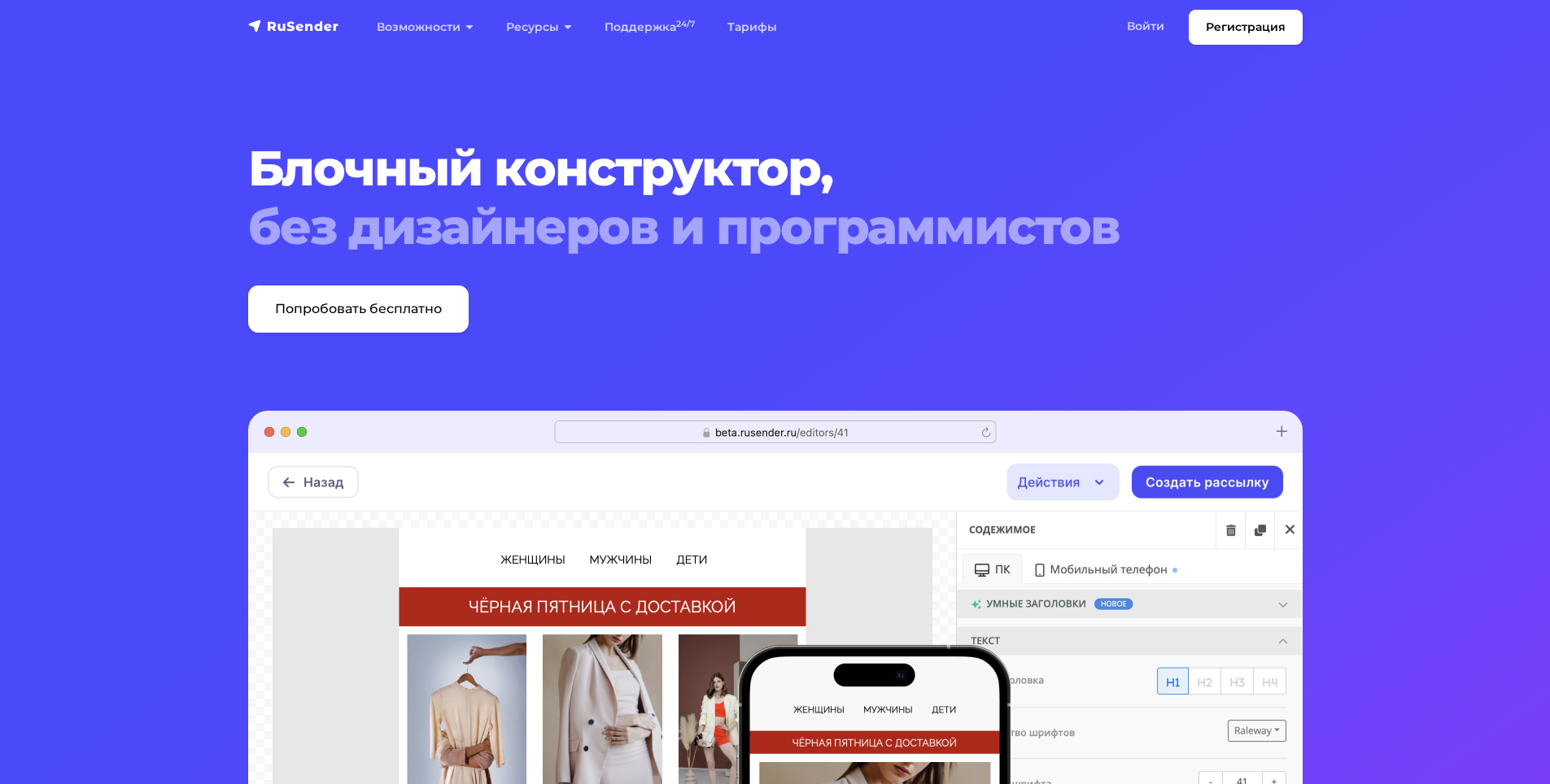 scroll, scrollTop: 0, scrollLeft: 0, axis: both 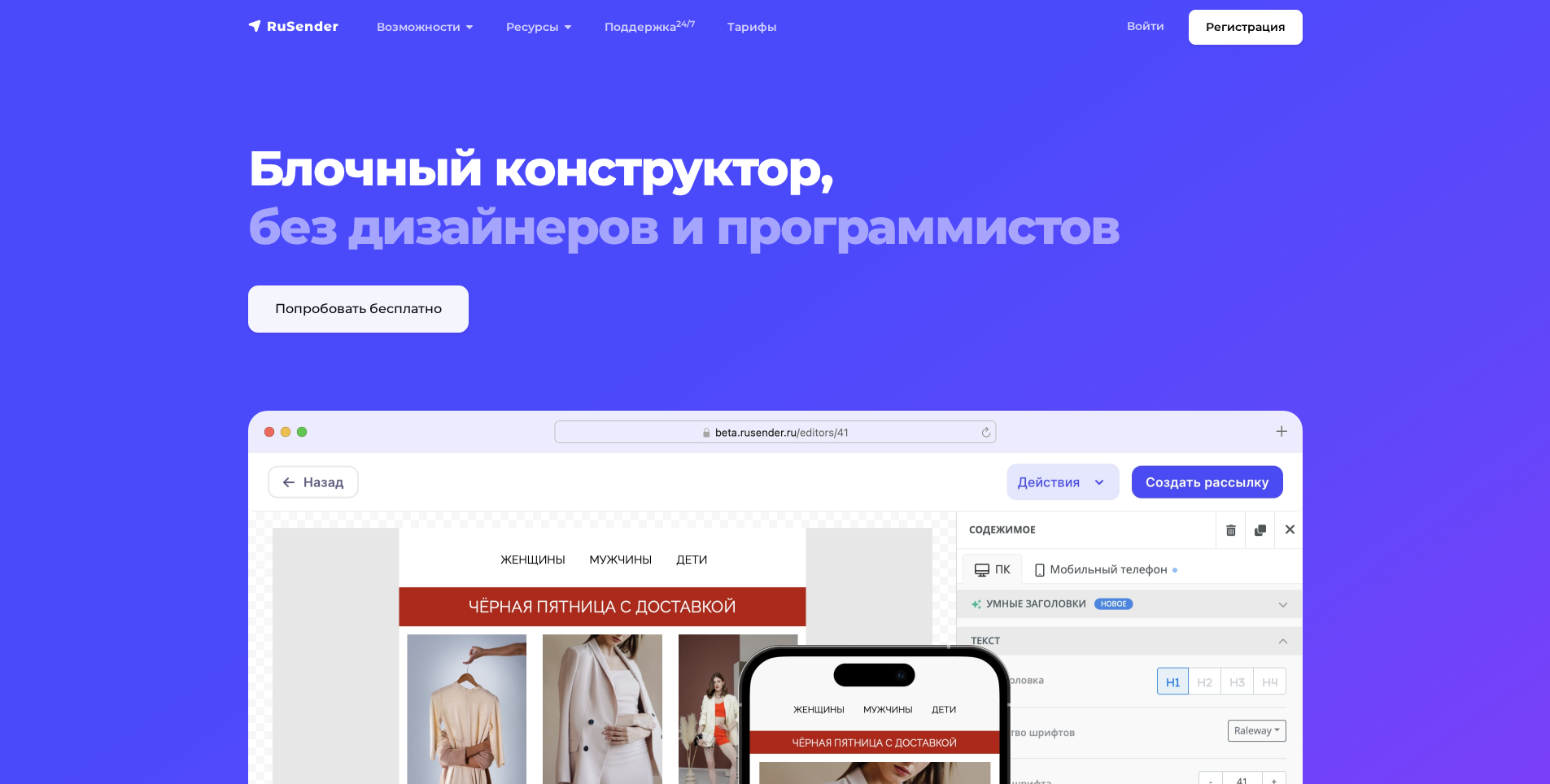 click on "Попробовать бесплатно" at bounding box center [358, 309] 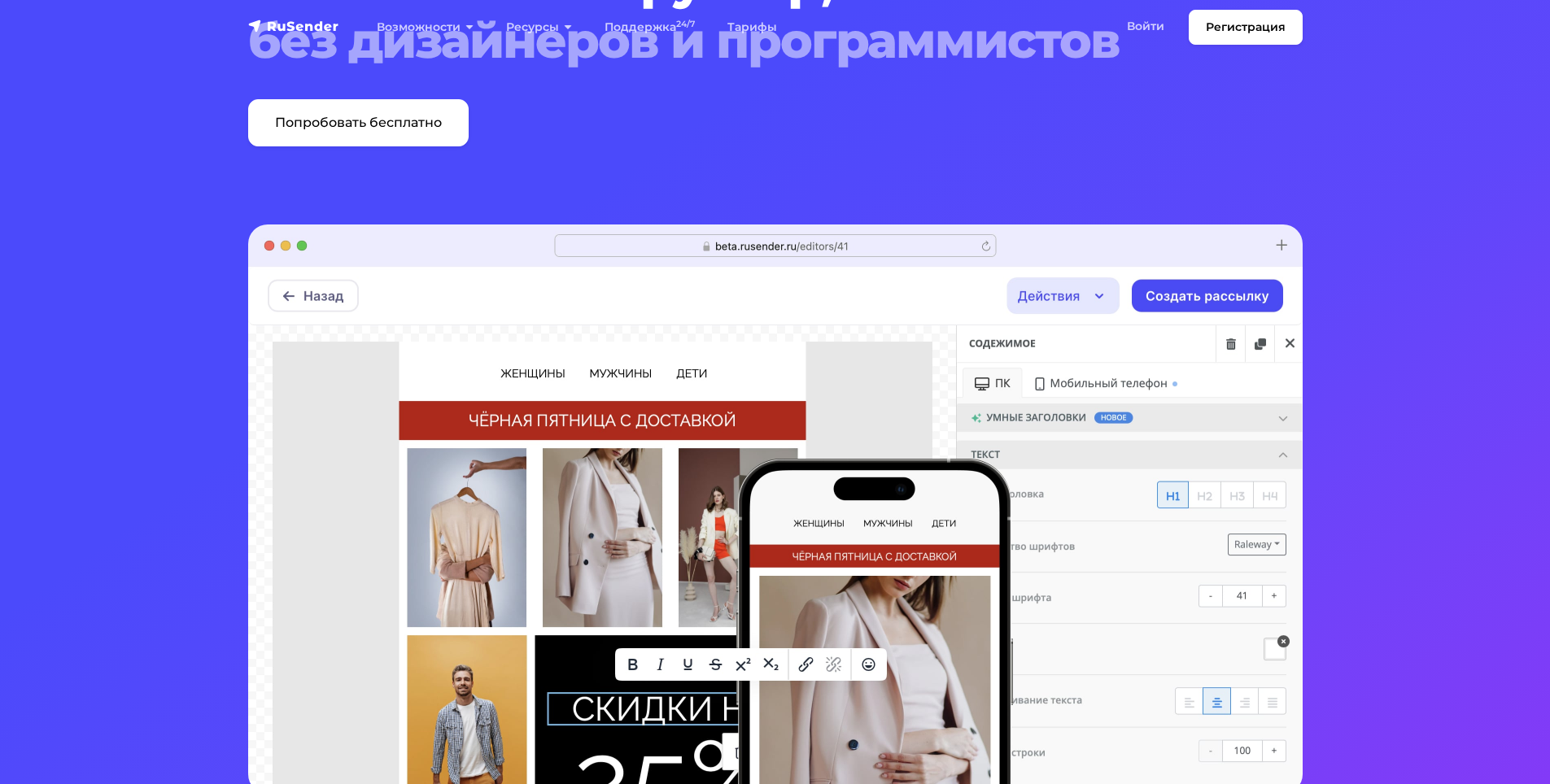 scroll, scrollTop: 0, scrollLeft: 0, axis: both 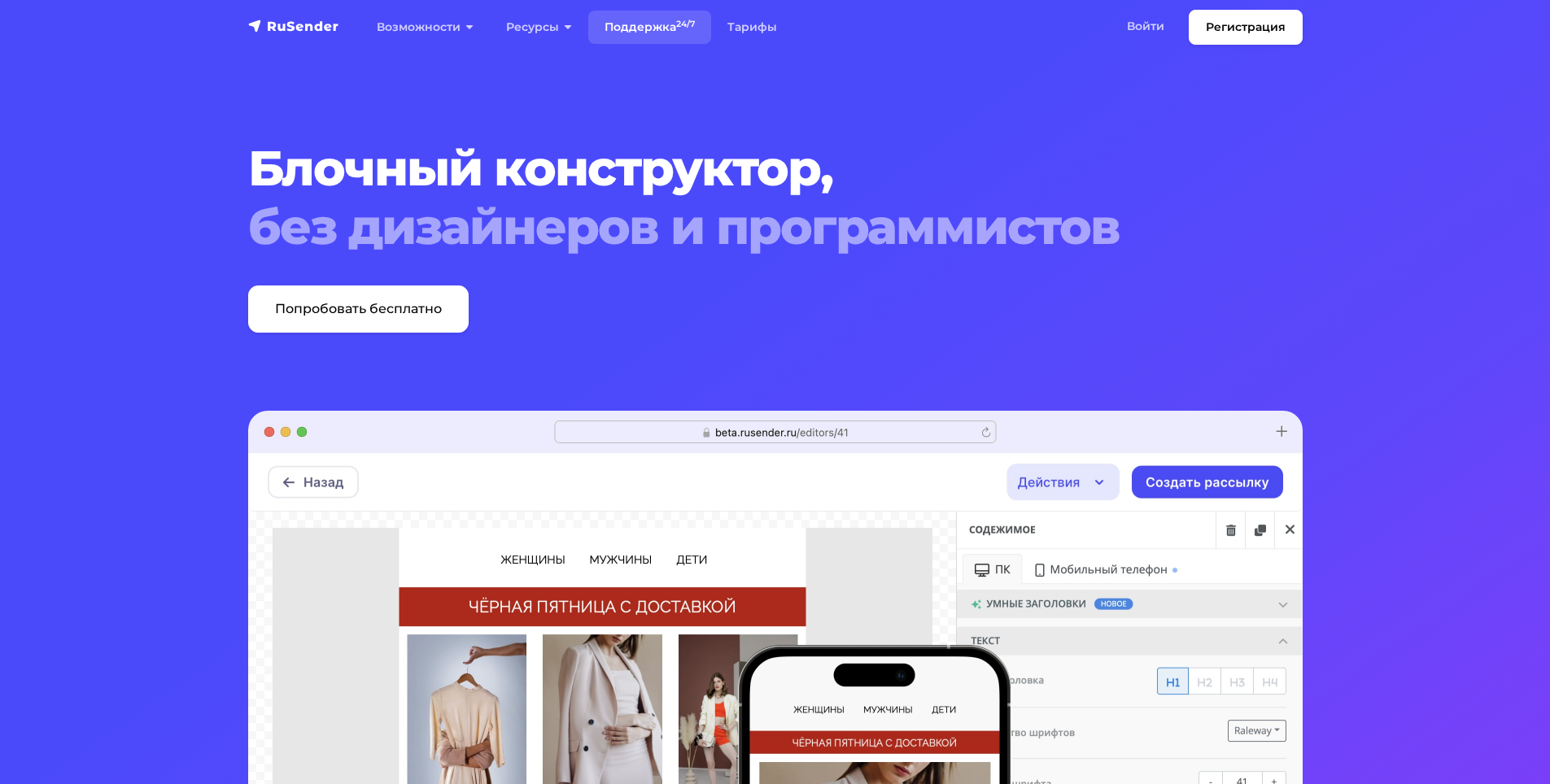 click on "Поддержка  24/7" at bounding box center (649, 27) 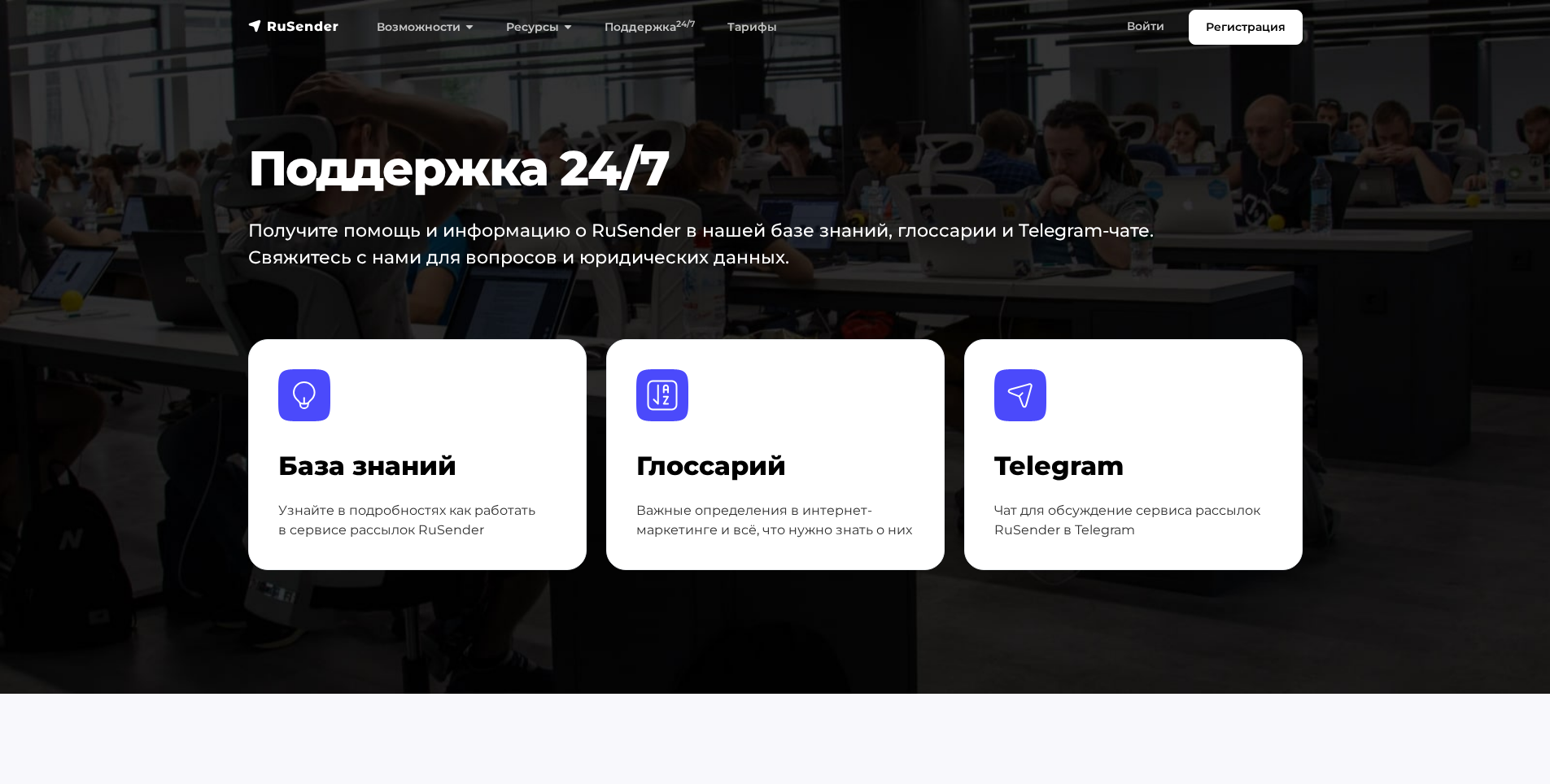 scroll, scrollTop: 0, scrollLeft: 0, axis: both 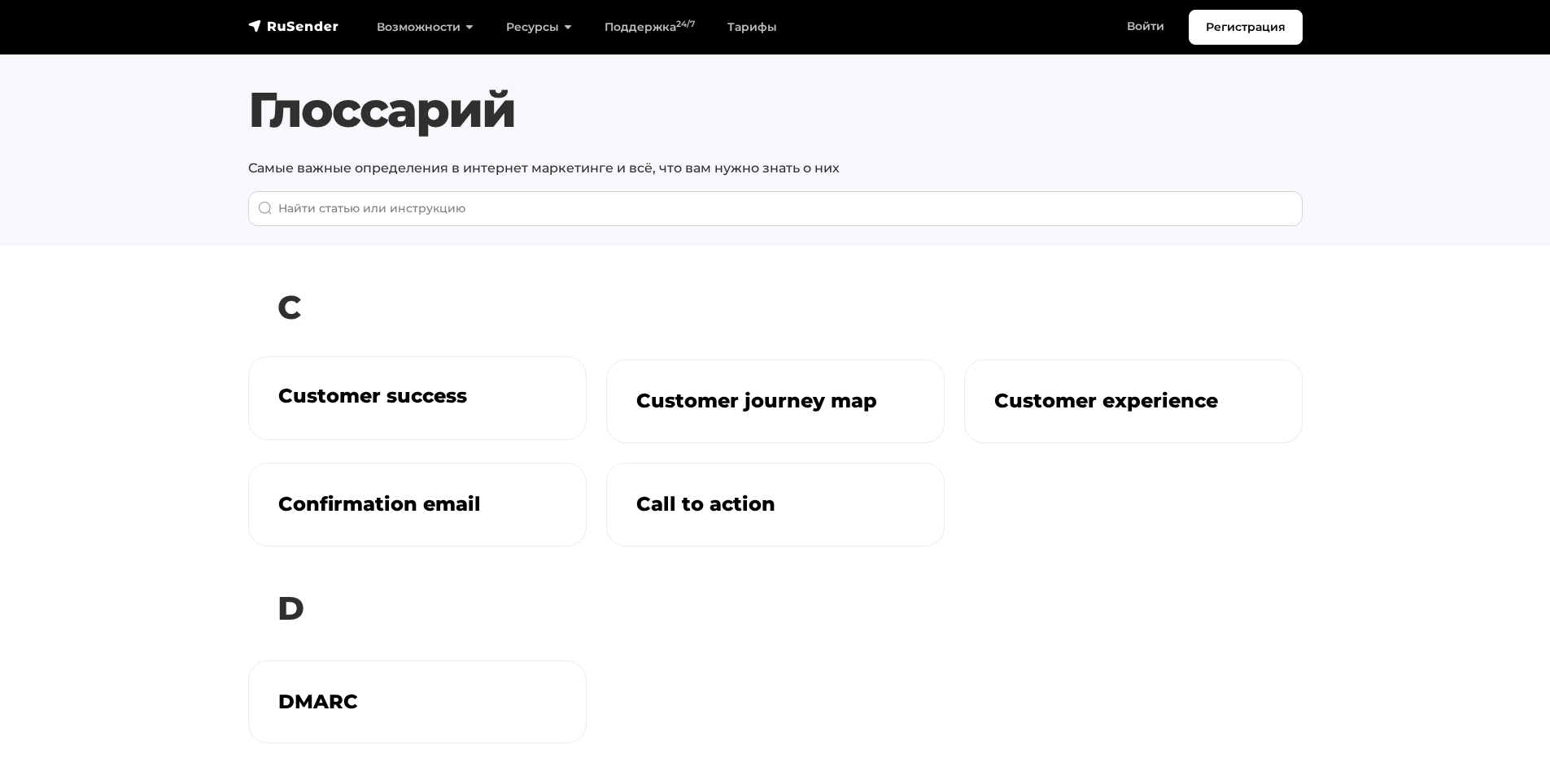 click on "Customer success" at bounding box center (417, 396) 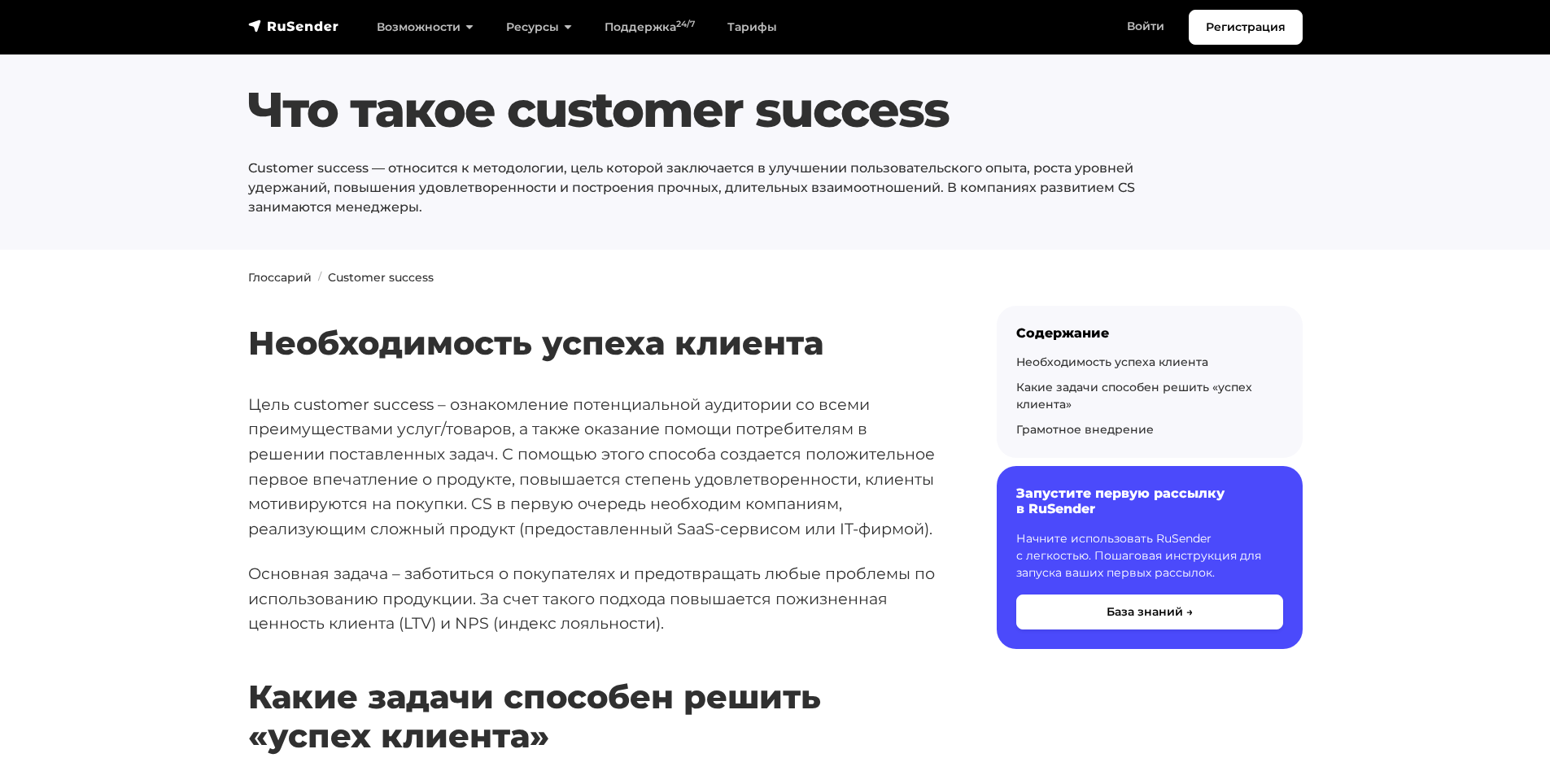 scroll, scrollTop: 0, scrollLeft: 0, axis: both 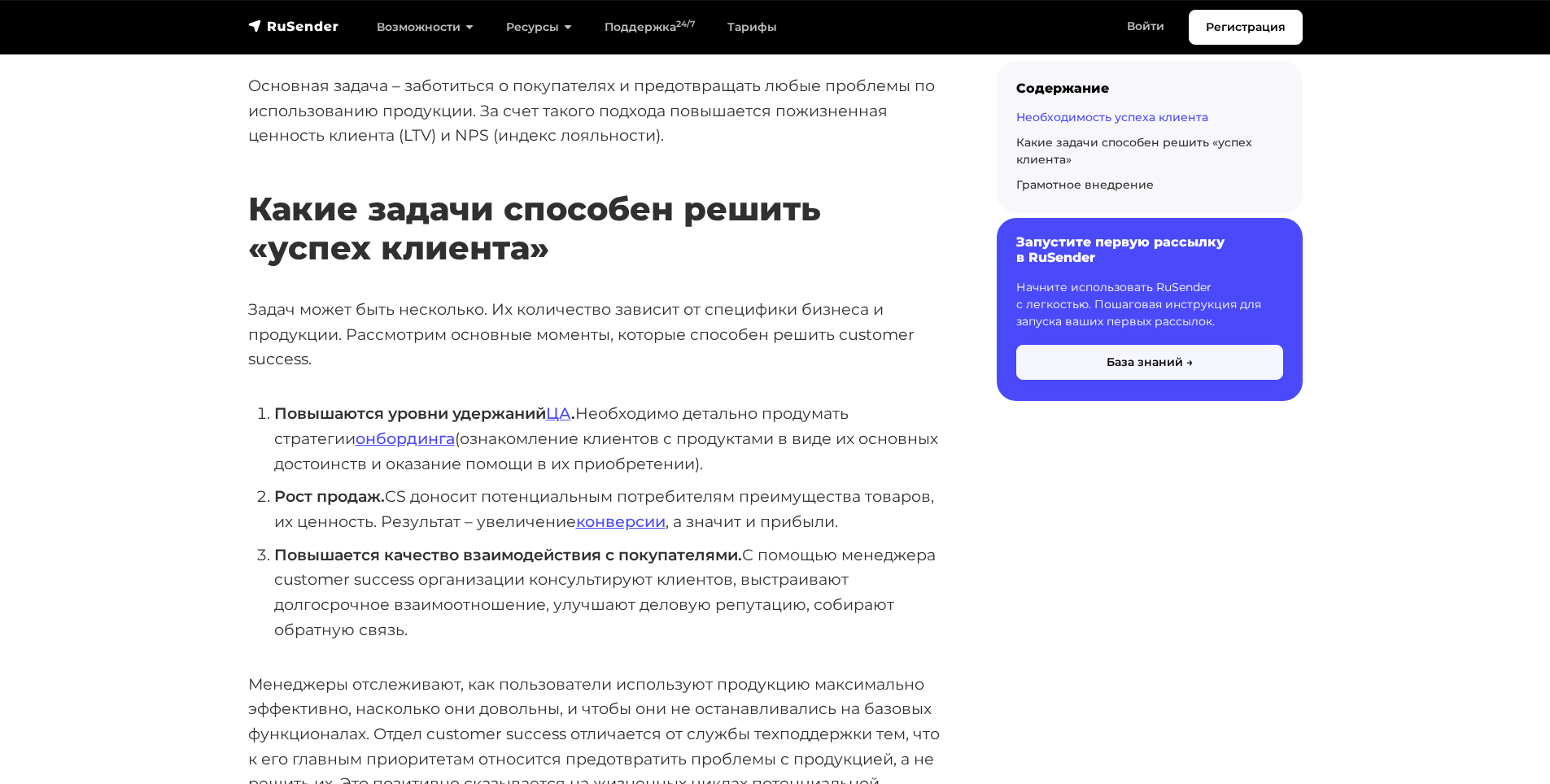 click on "База знаний →" at bounding box center [1150, 362] 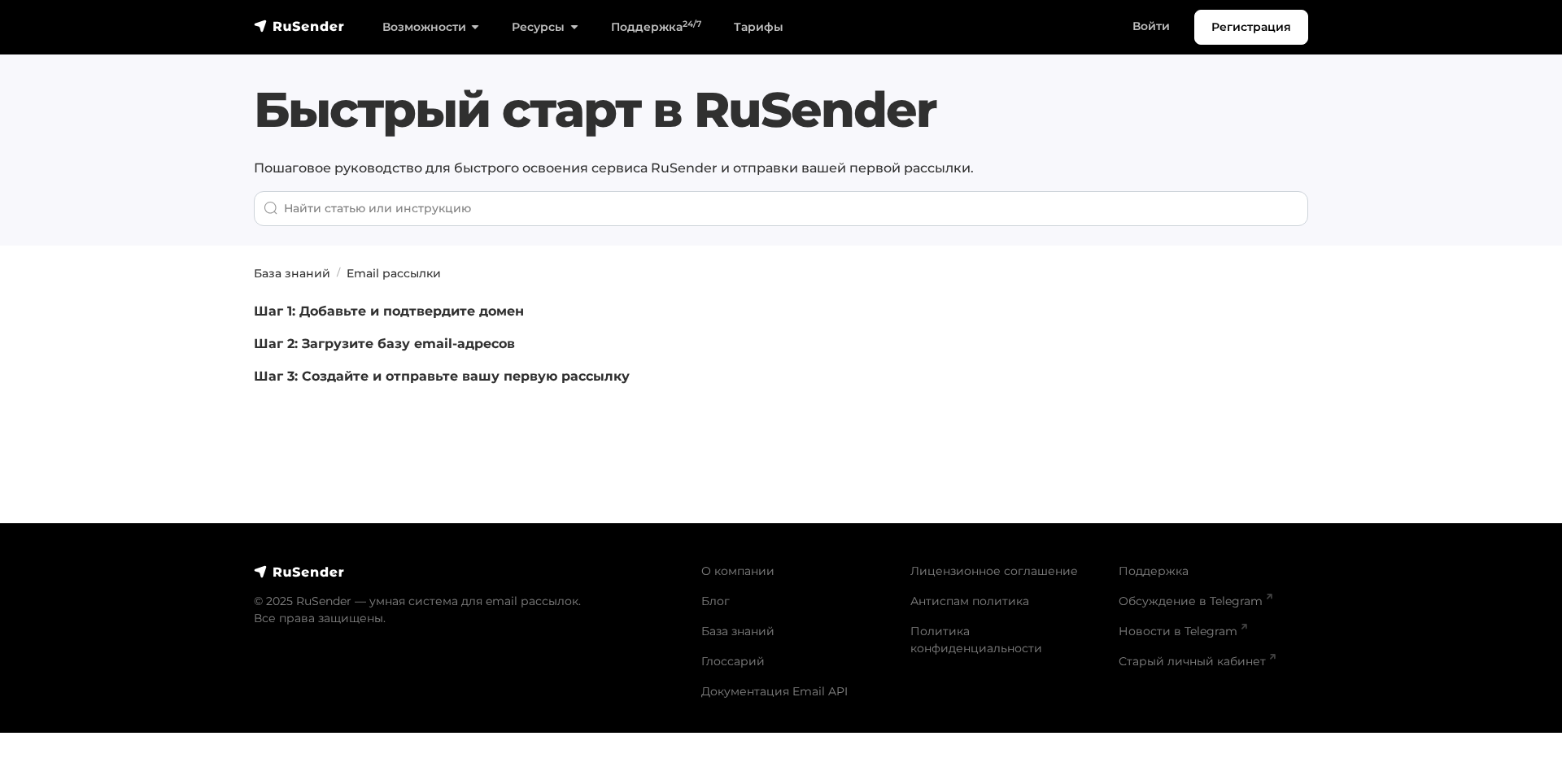 scroll, scrollTop: 0, scrollLeft: 0, axis: both 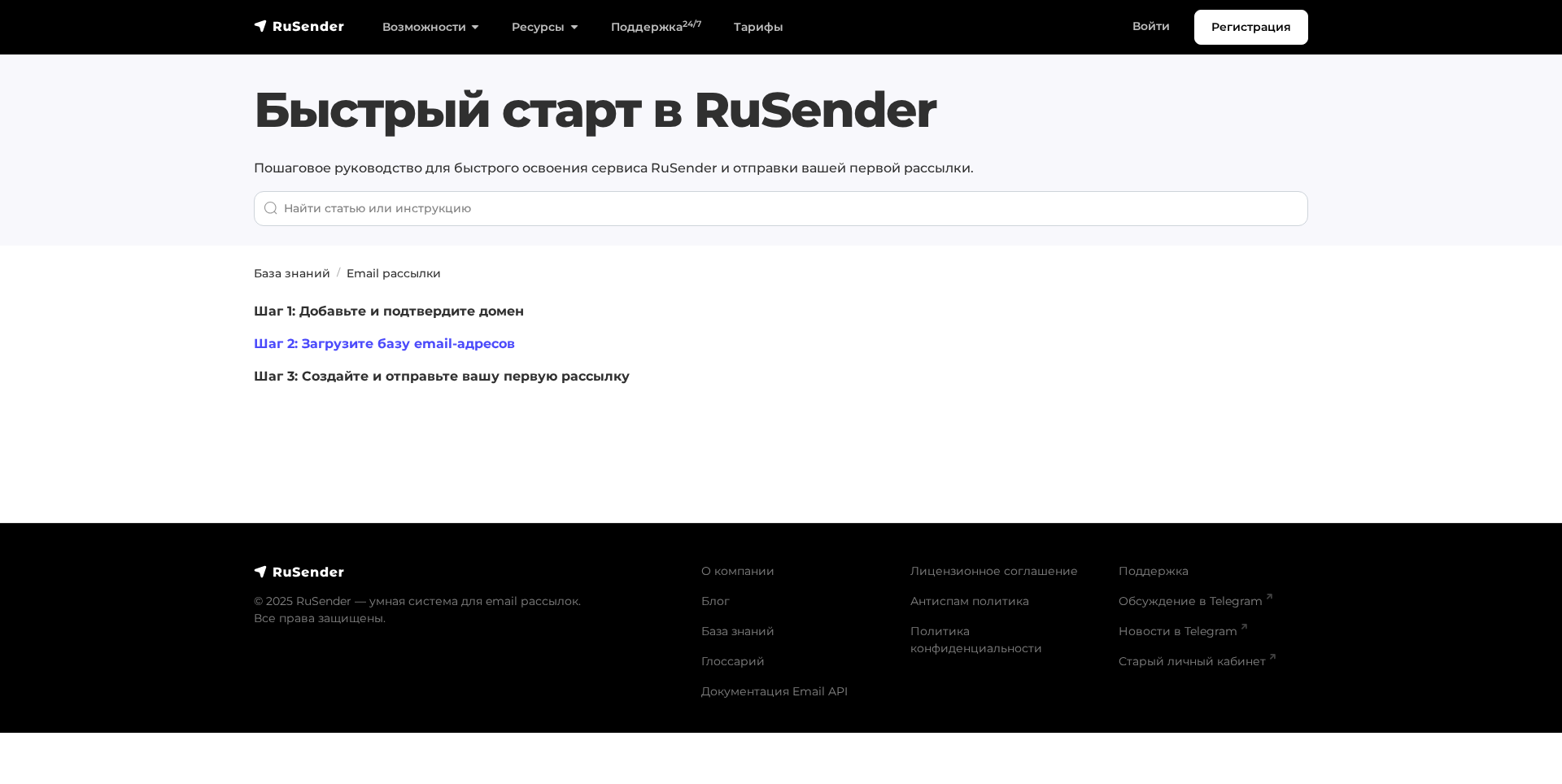 click on "Шаг 2: Загрузите базу email-адресов" at bounding box center [384, 343] 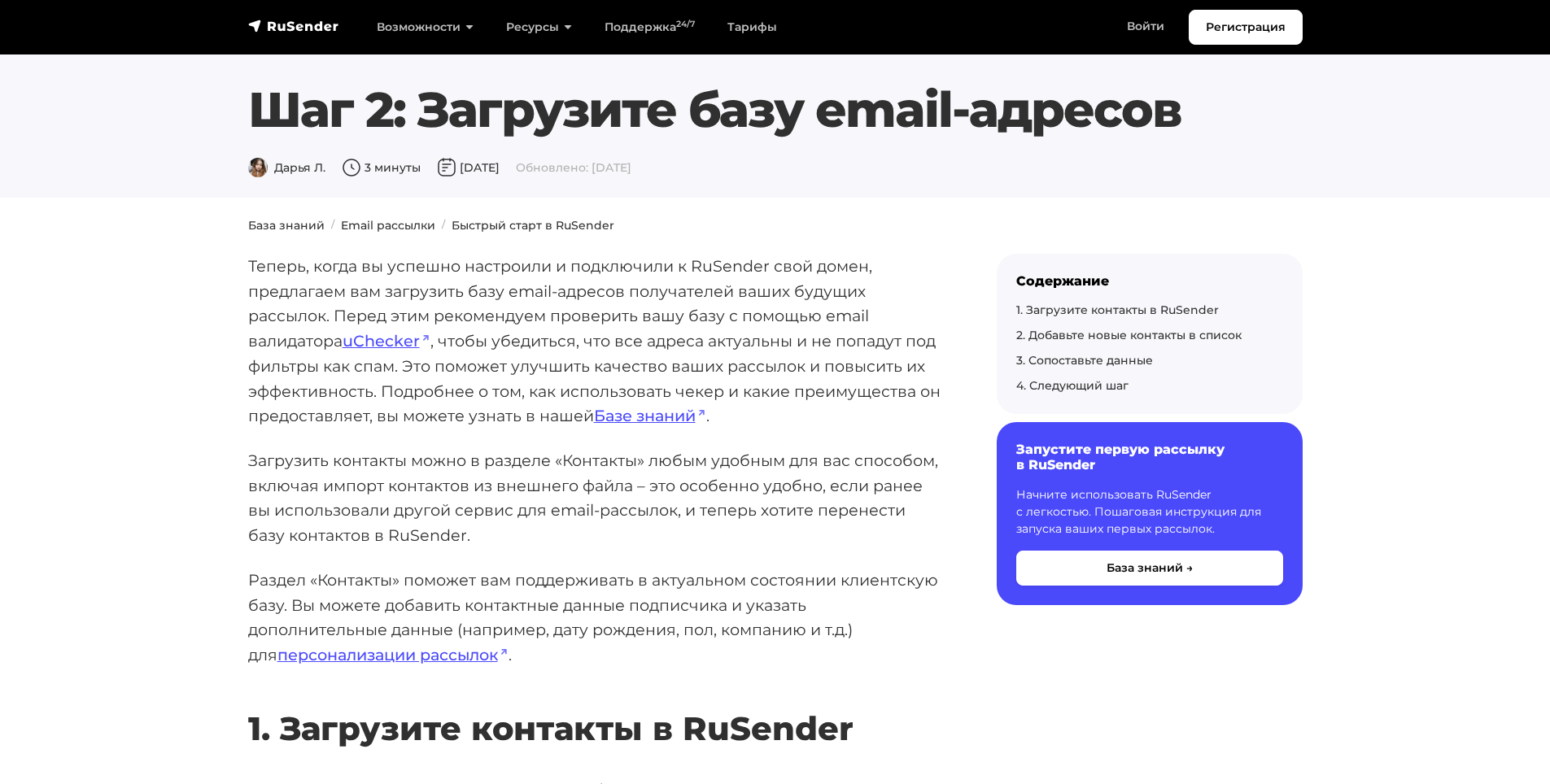 scroll, scrollTop: 0, scrollLeft: 0, axis: both 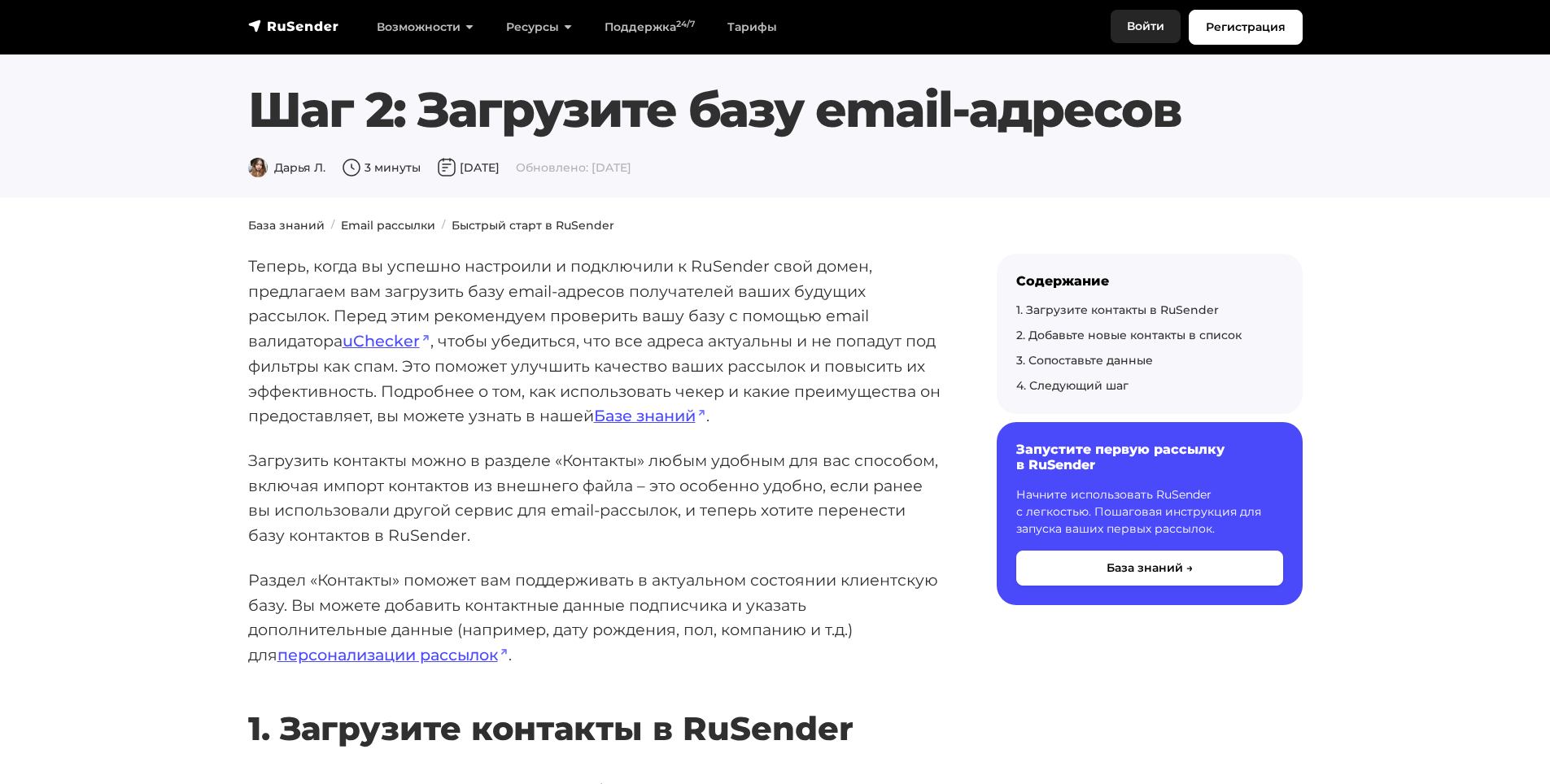 click on "Войти" at bounding box center [1146, 26] 